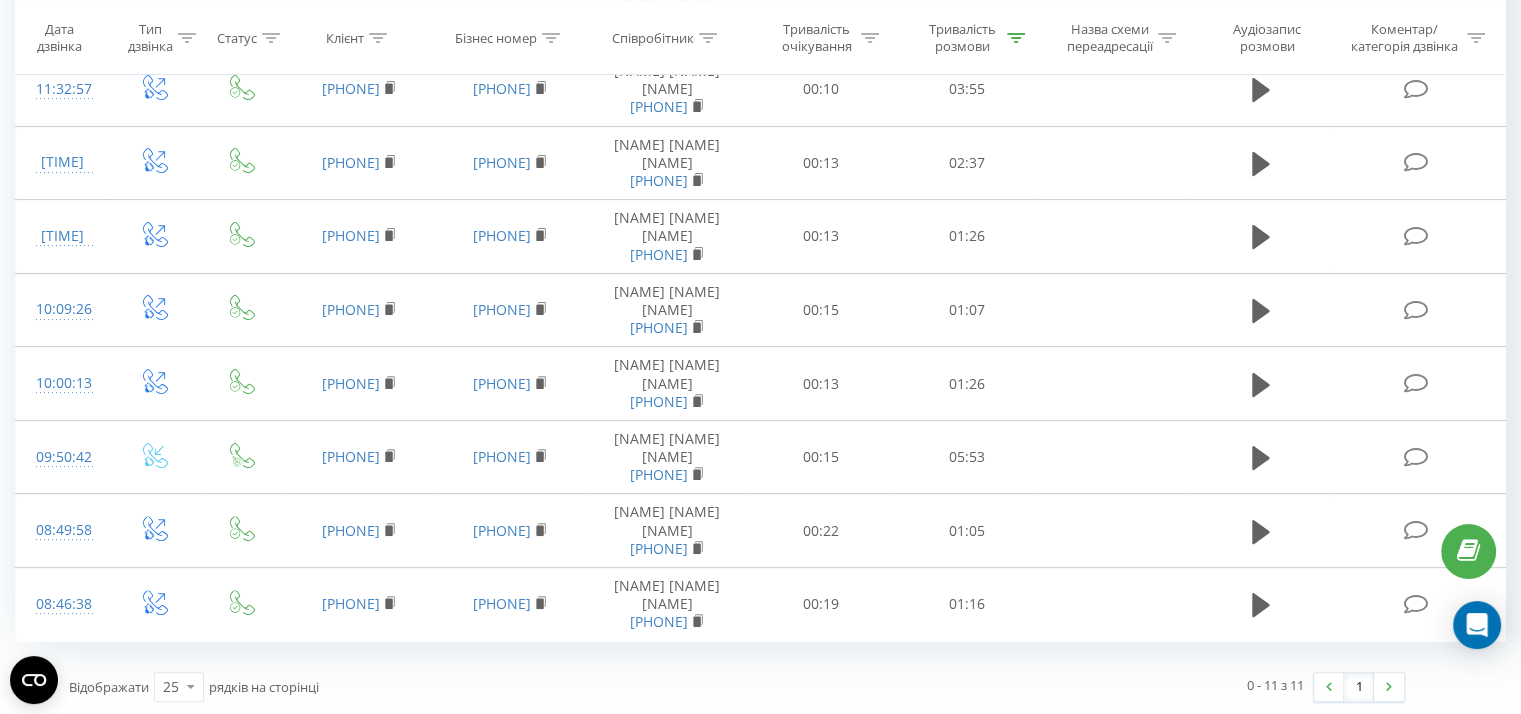 scroll, scrollTop: 0, scrollLeft: 0, axis: both 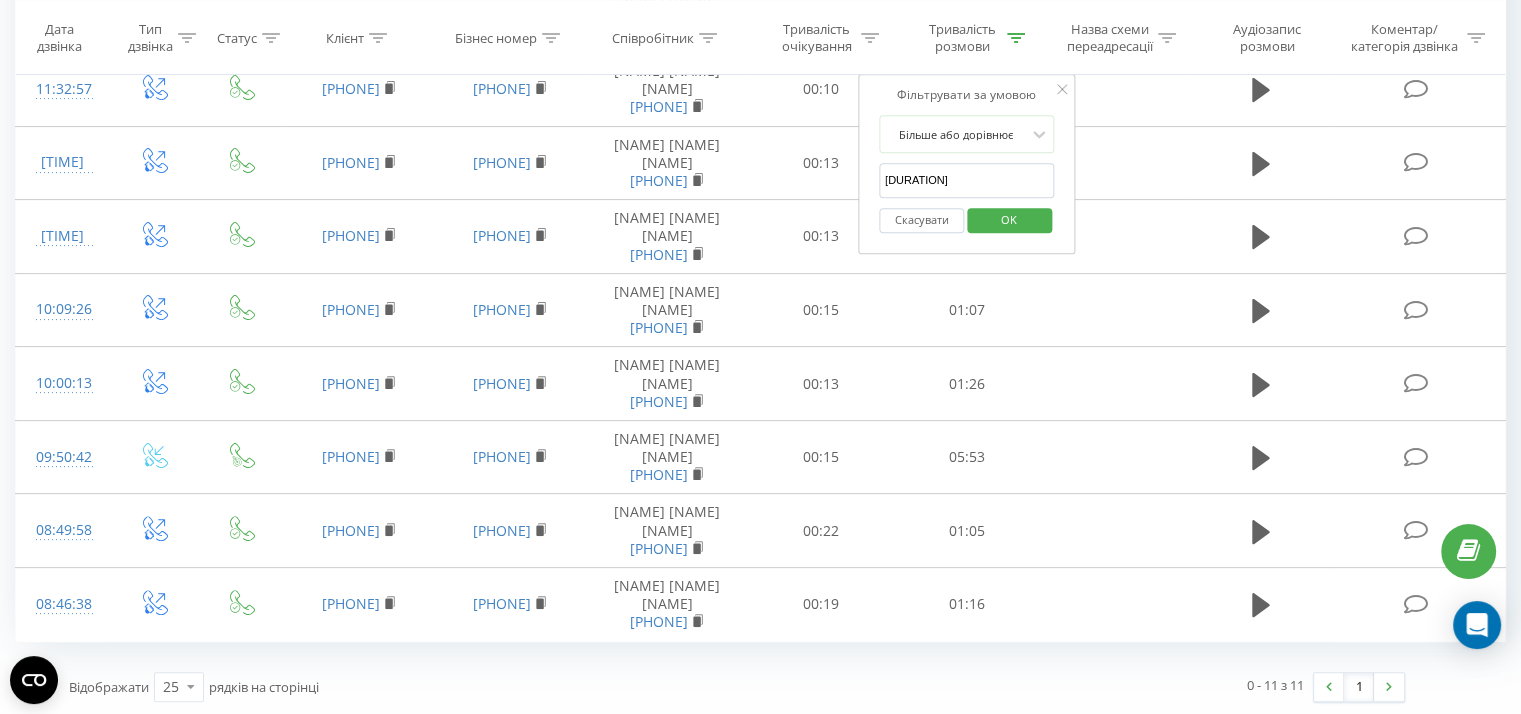 click on "OK" at bounding box center [1009, 219] 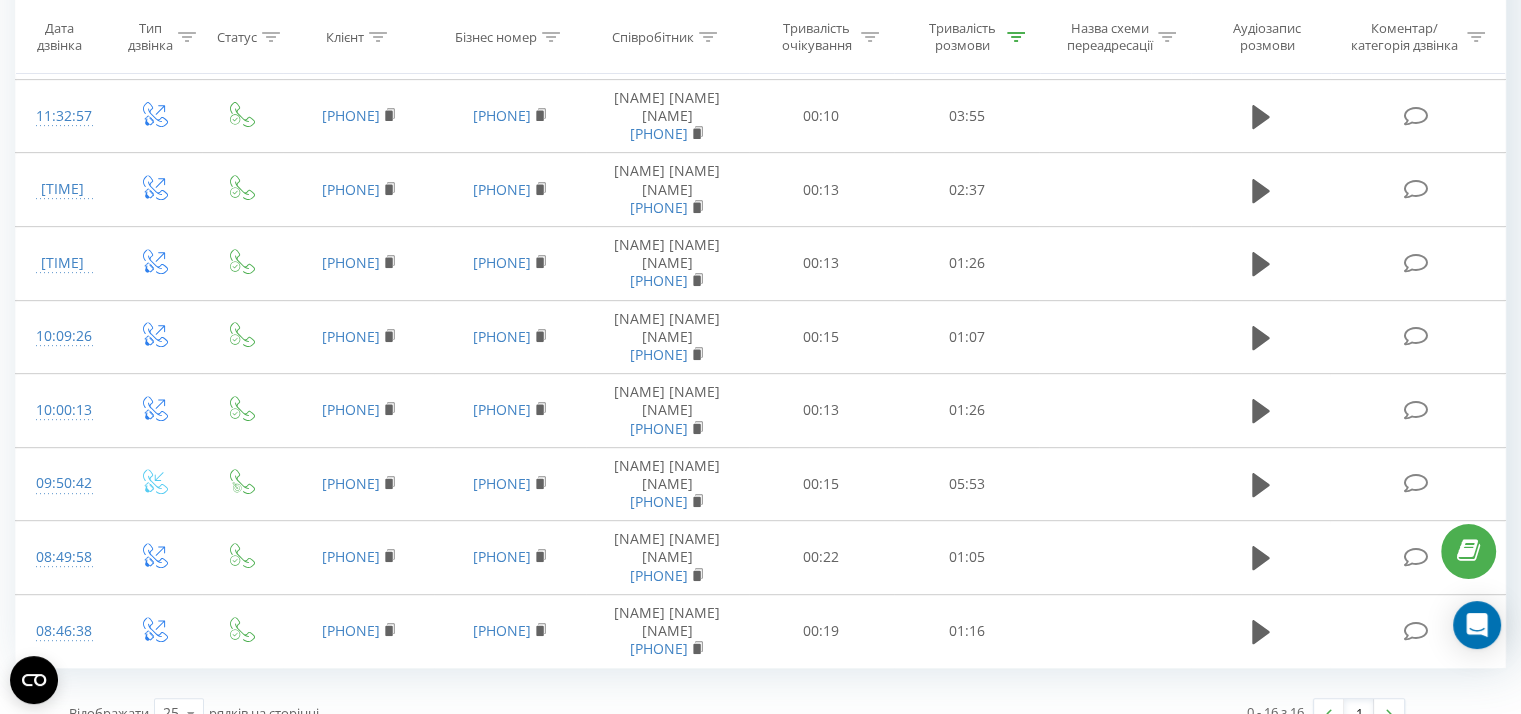scroll, scrollTop: 833, scrollLeft: 0, axis: vertical 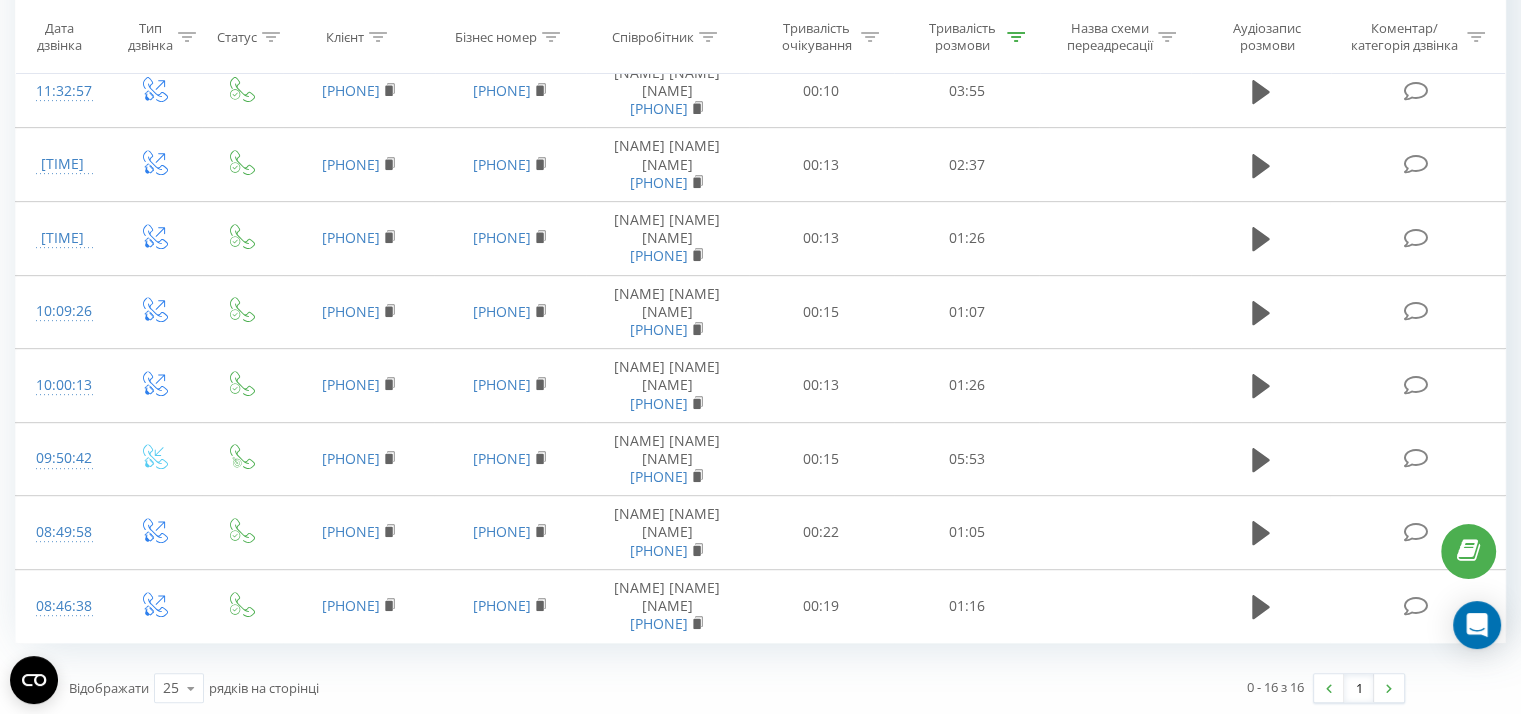 click 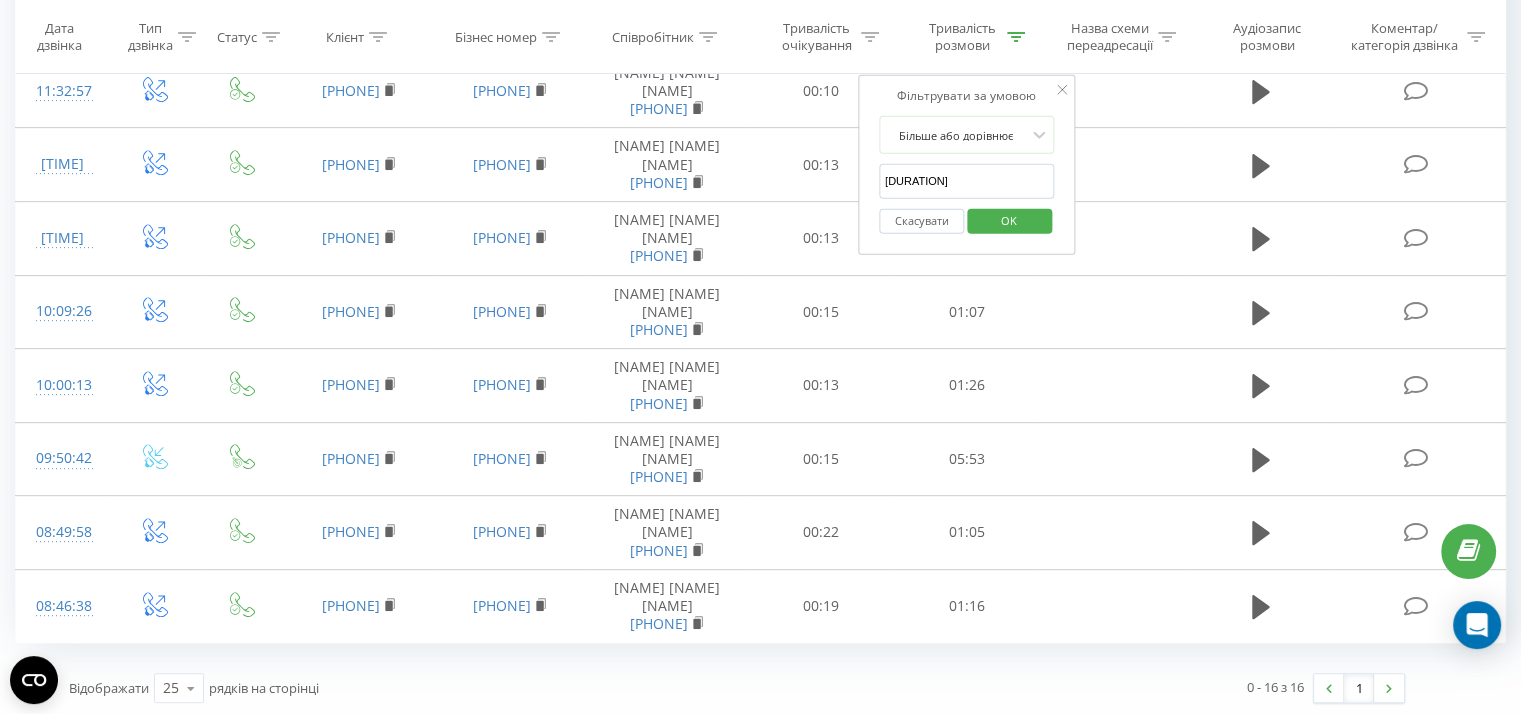 click on "OK" at bounding box center (1009, 219) 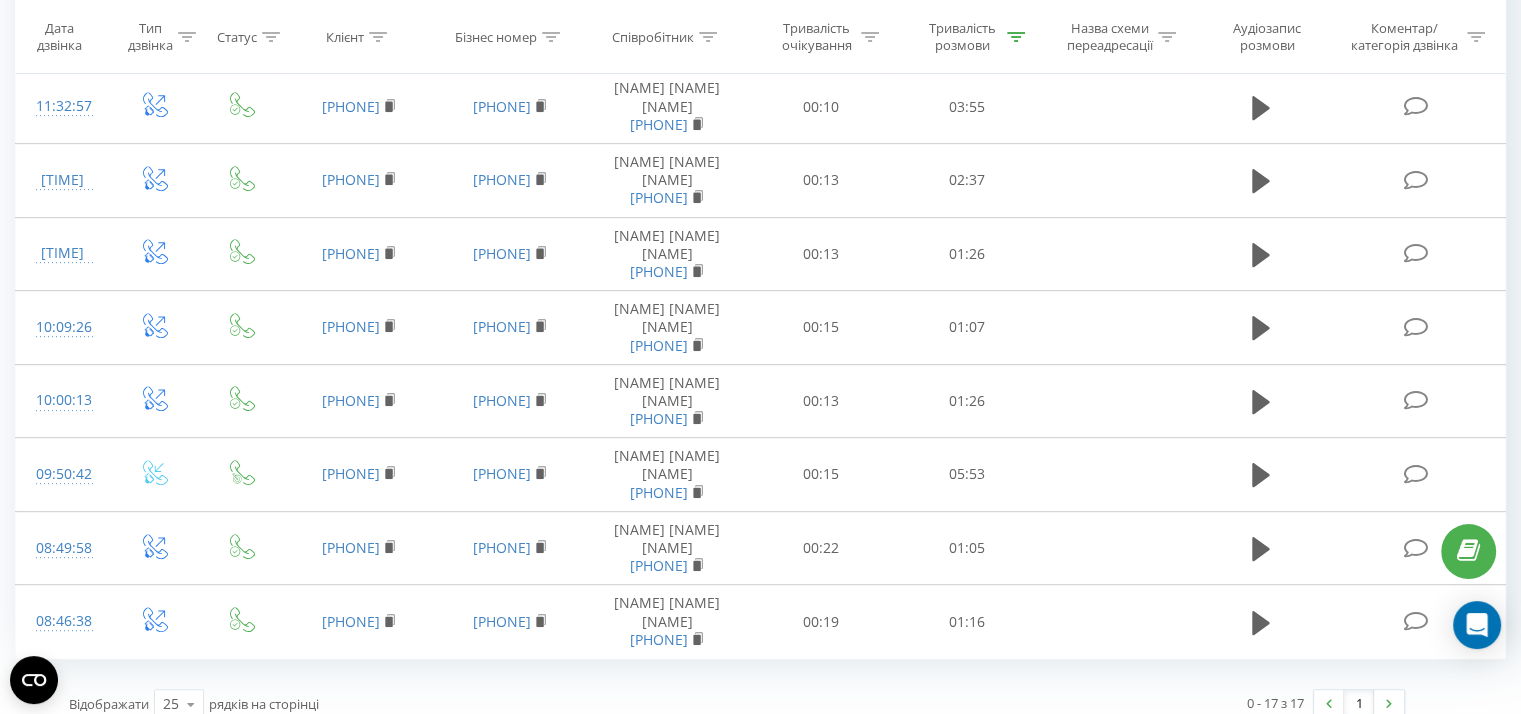 scroll, scrollTop: 907, scrollLeft: 0, axis: vertical 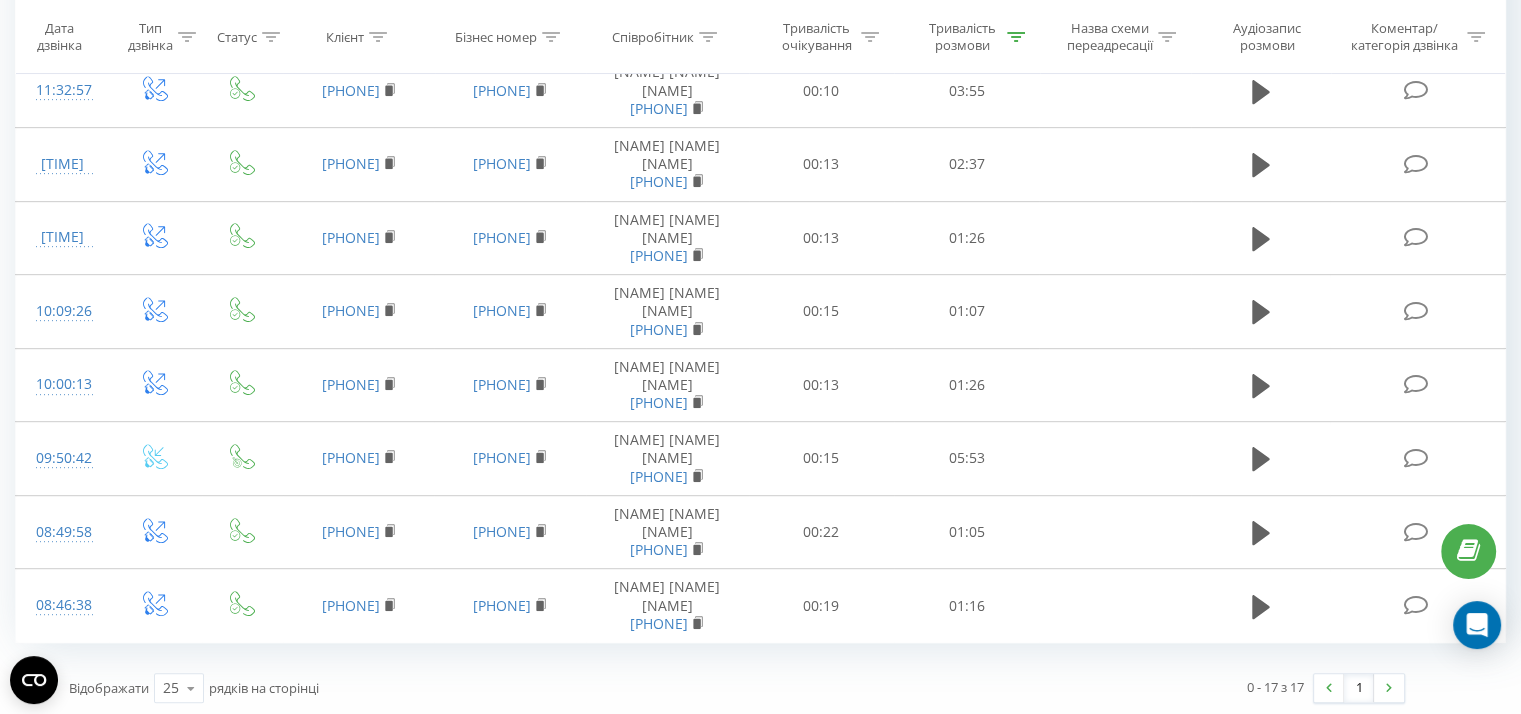 click 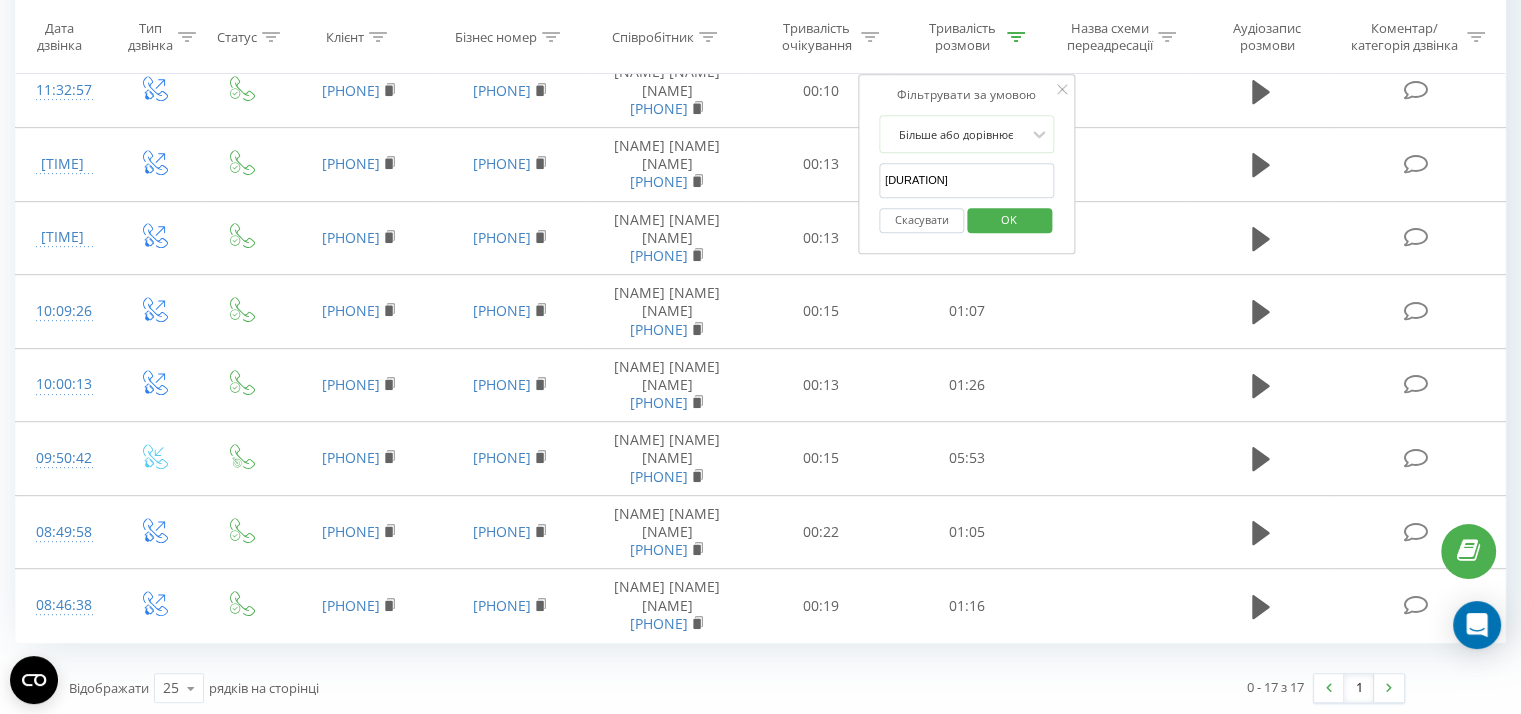 click on "OK" at bounding box center [1009, 219] 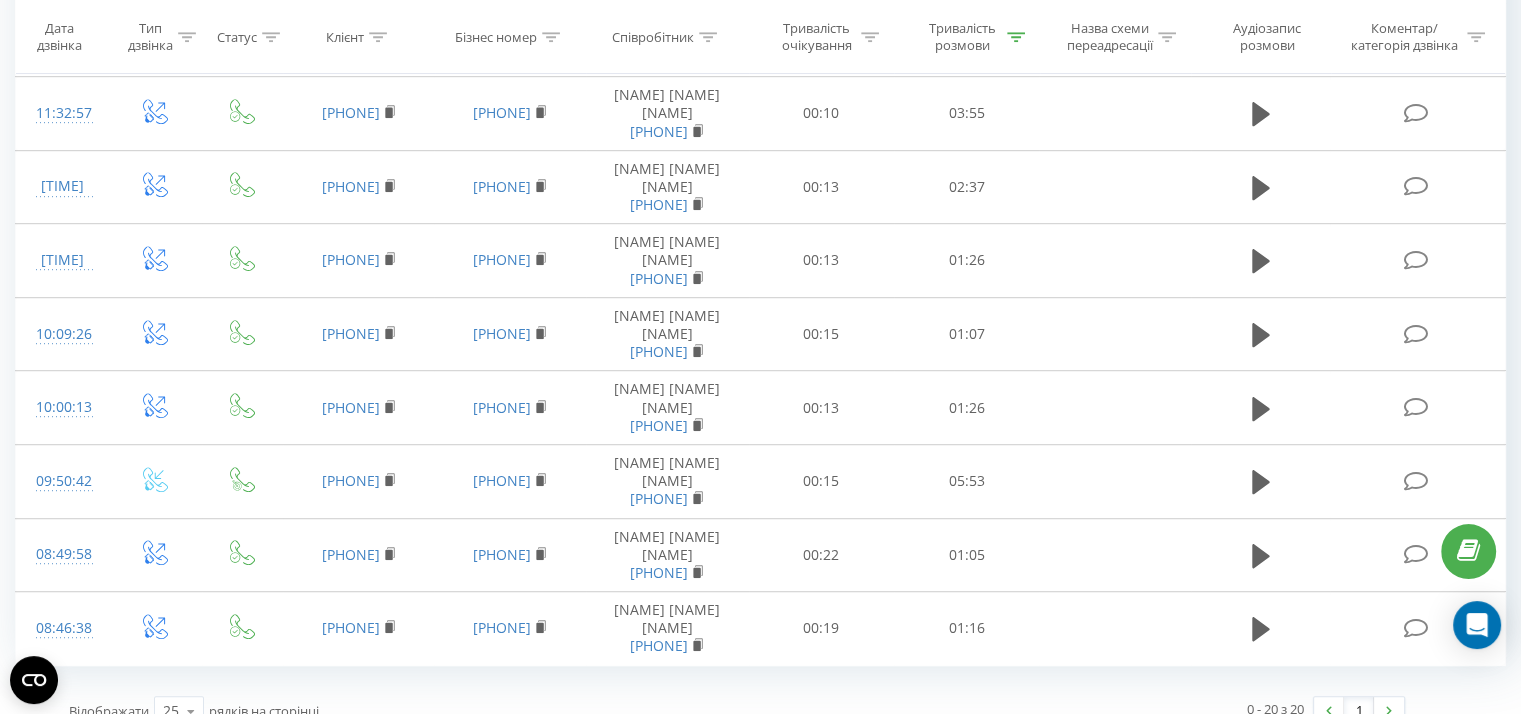 scroll, scrollTop: 1127, scrollLeft: 0, axis: vertical 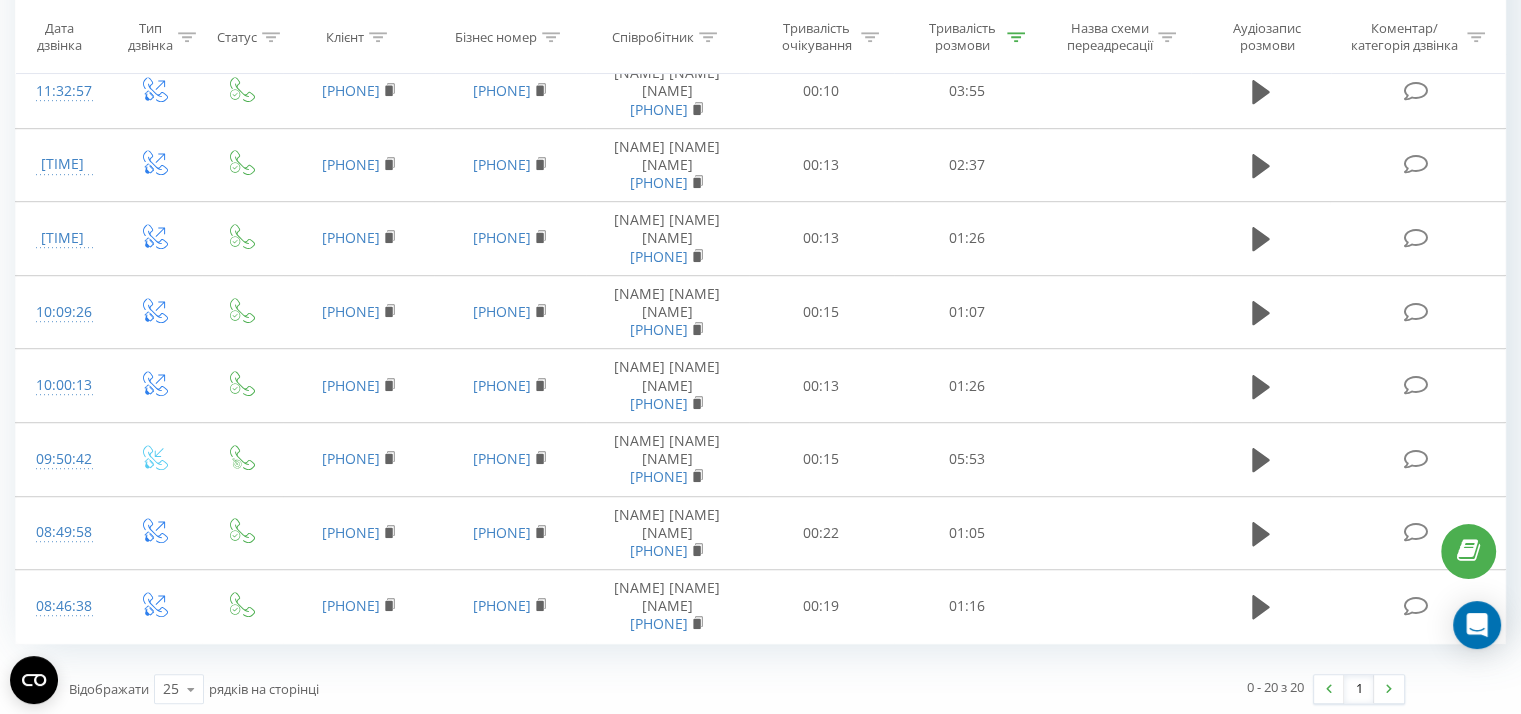 click 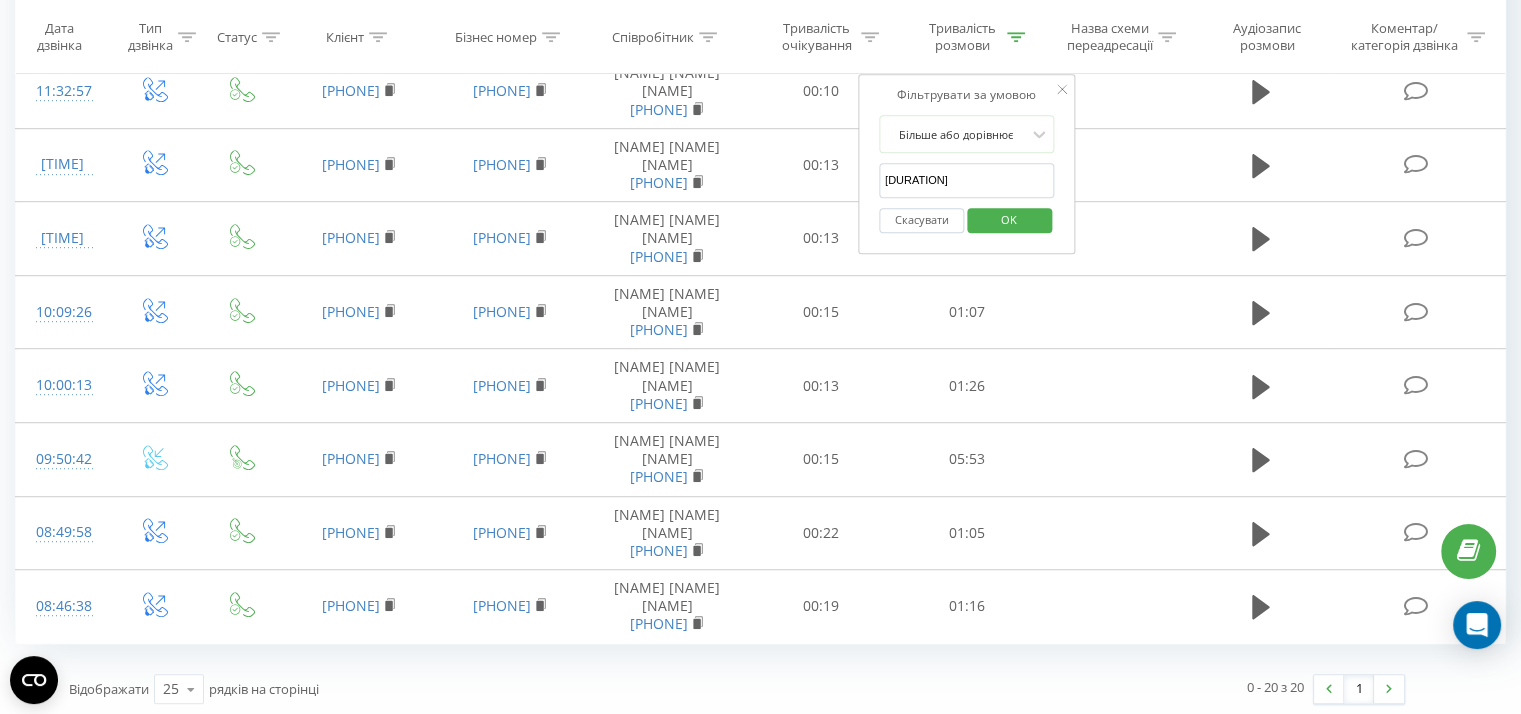 click on "OK" at bounding box center (1009, 219) 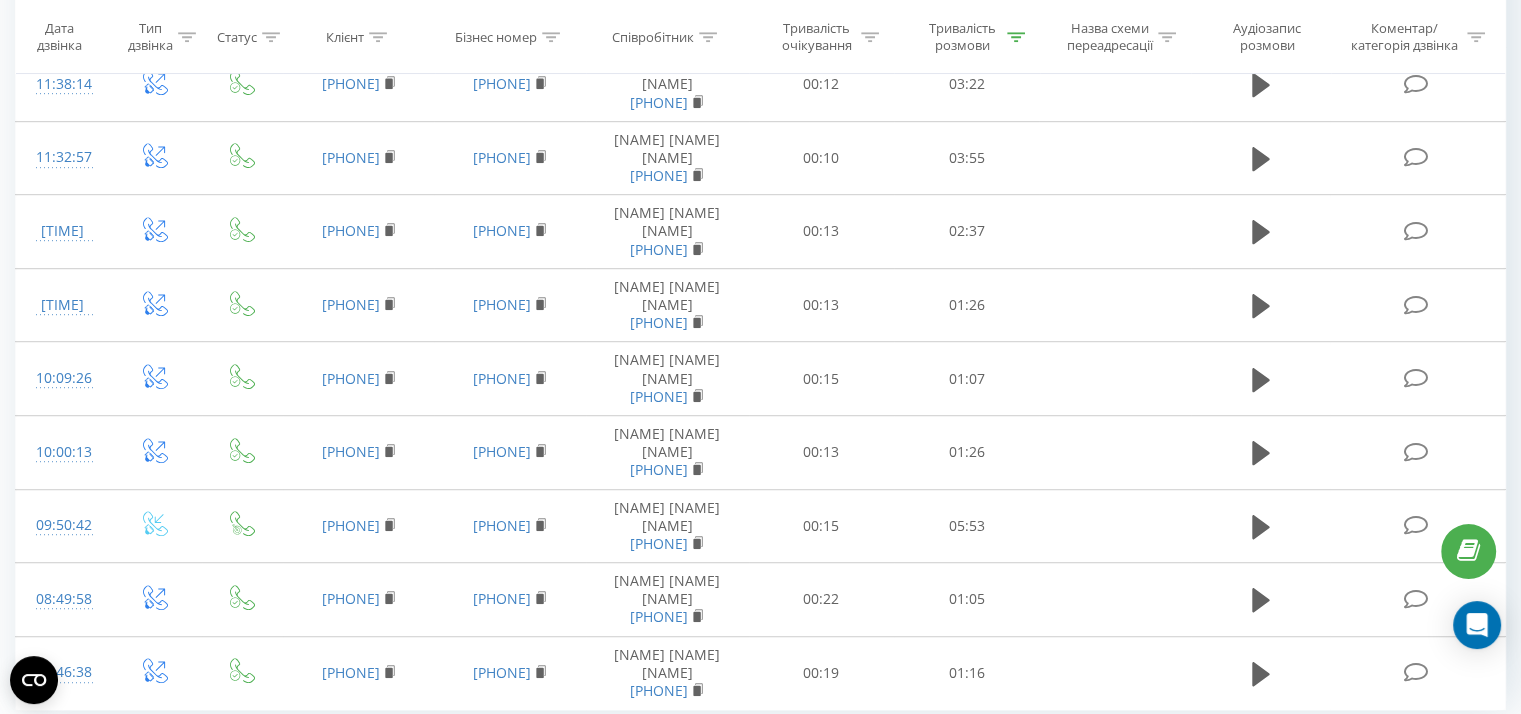 scroll, scrollTop: 1200, scrollLeft: 0, axis: vertical 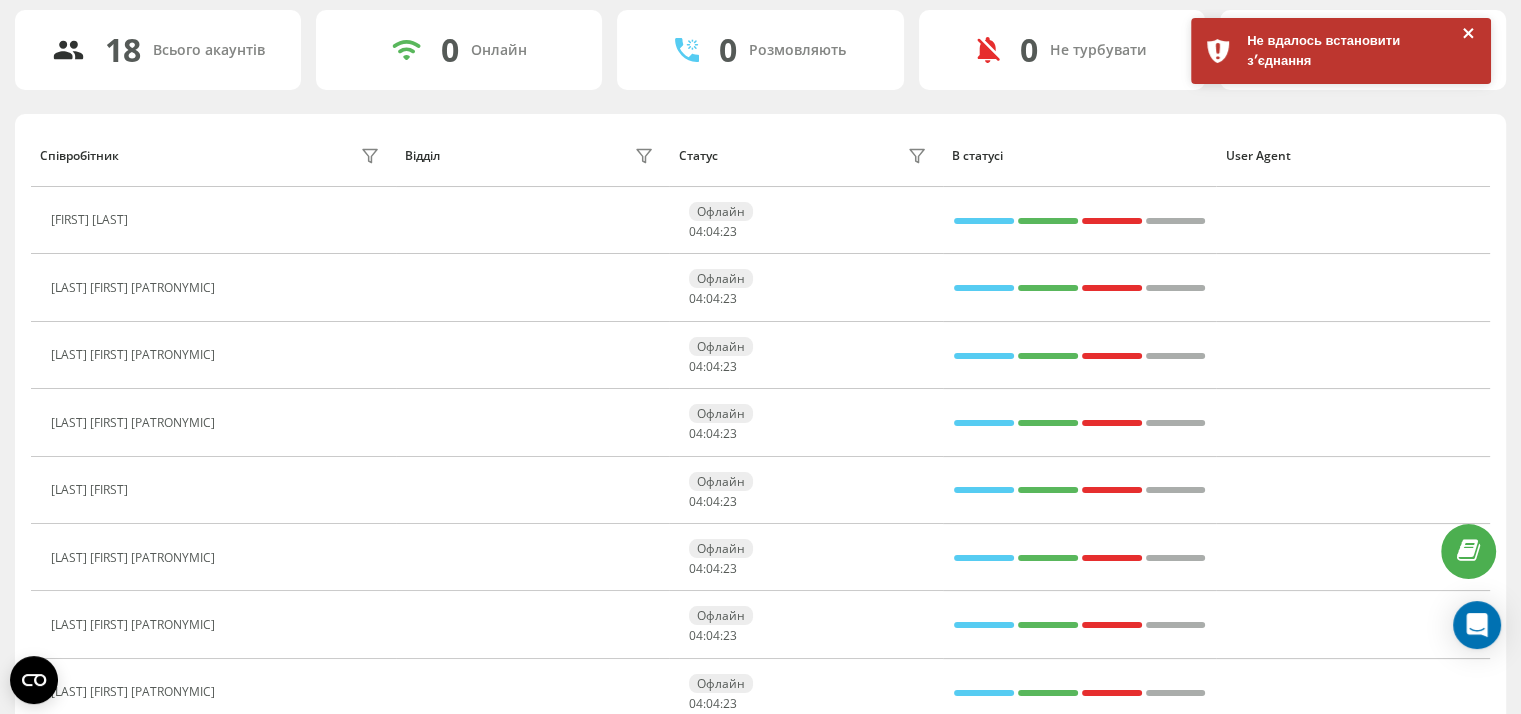 click 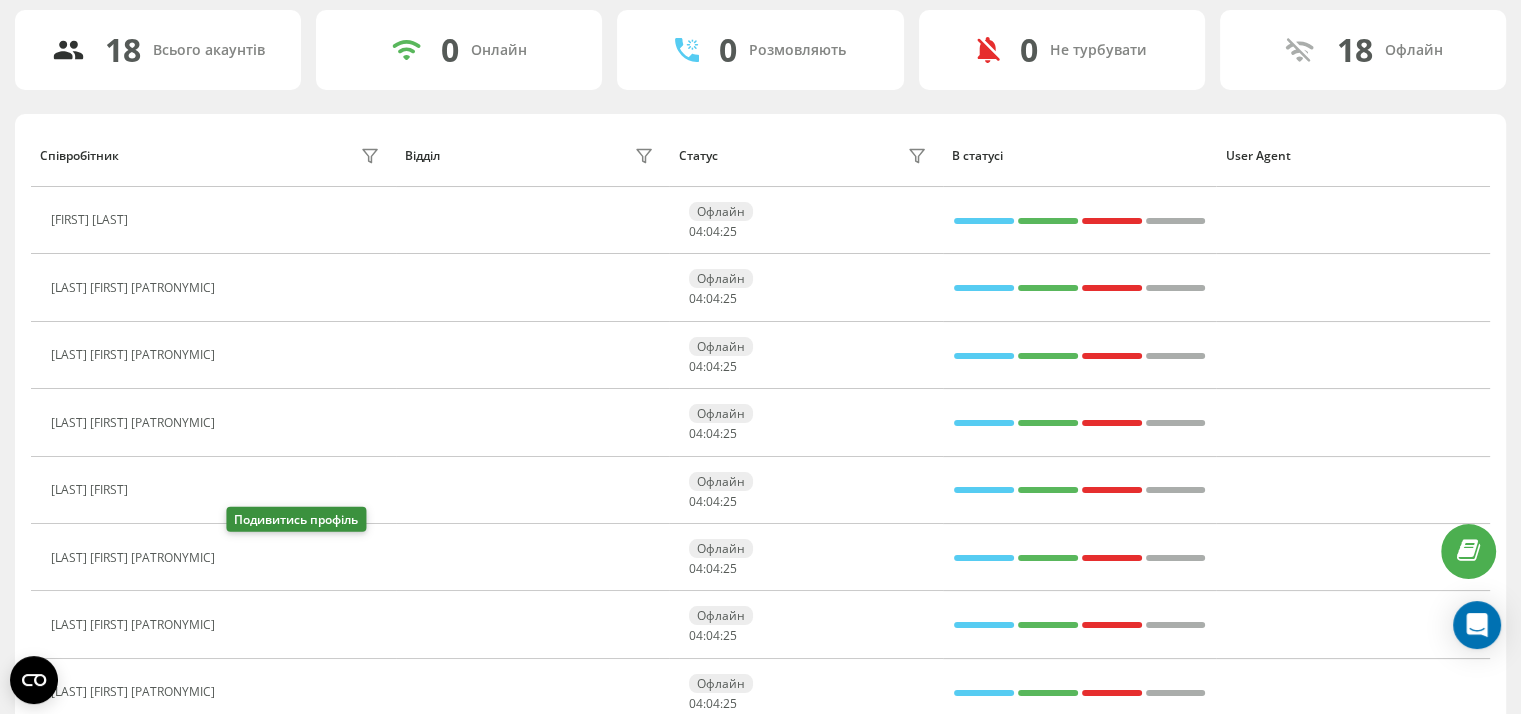 click 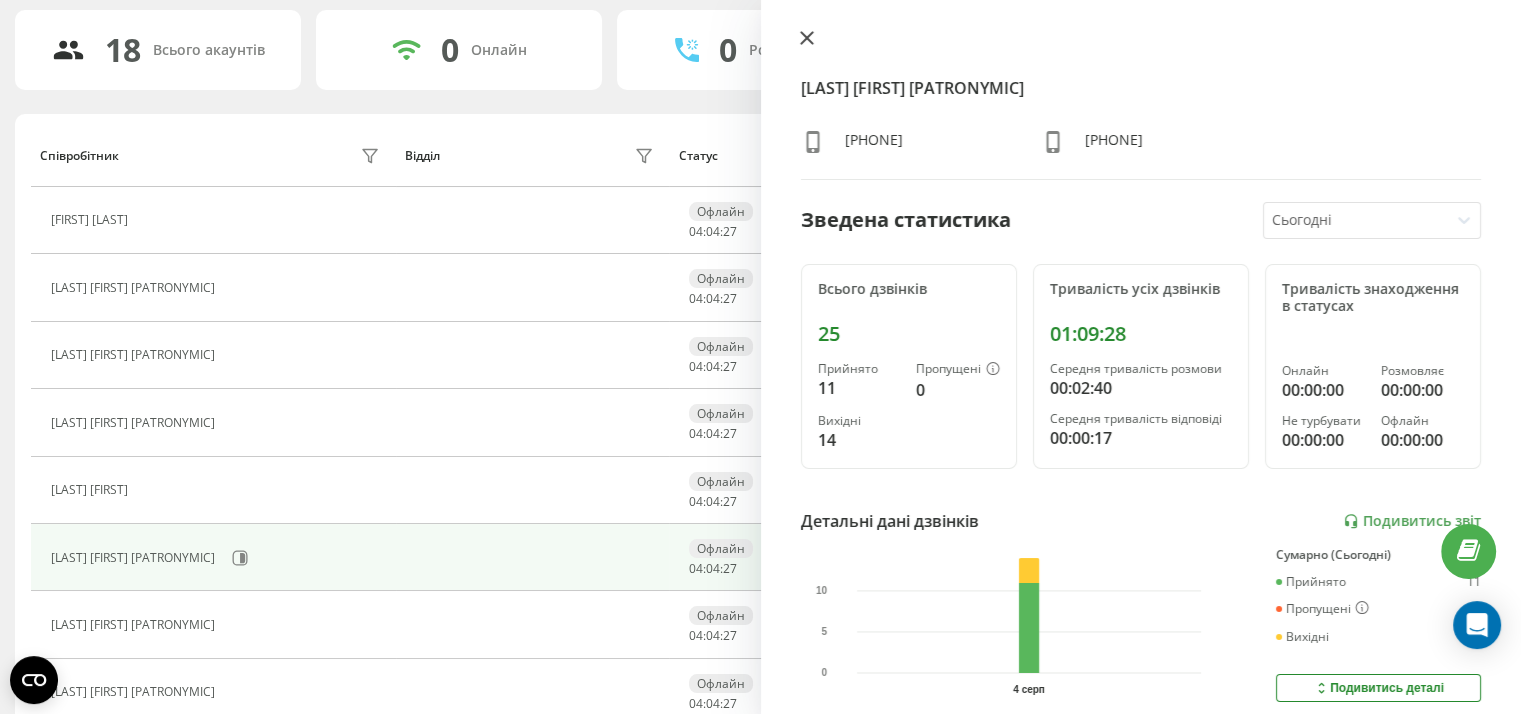 click 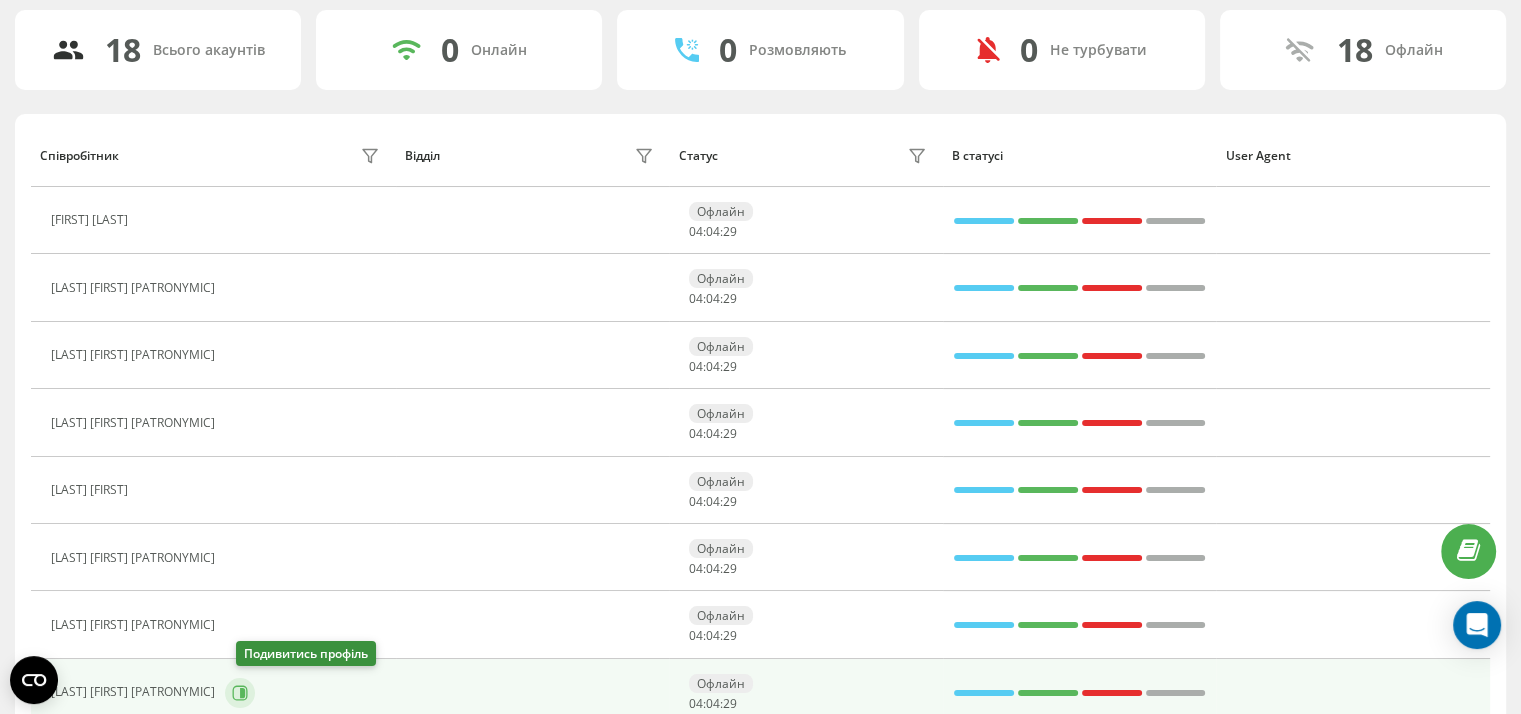 click 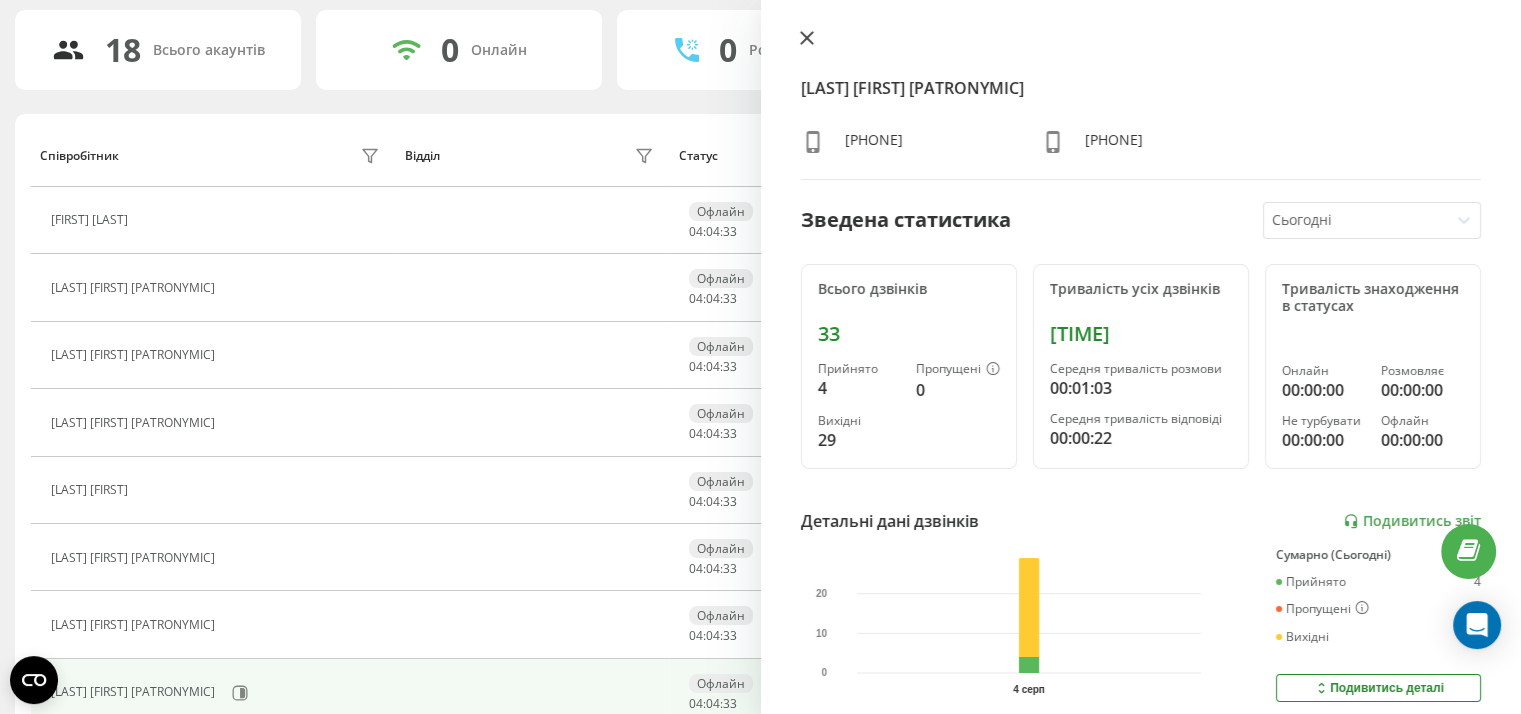 click 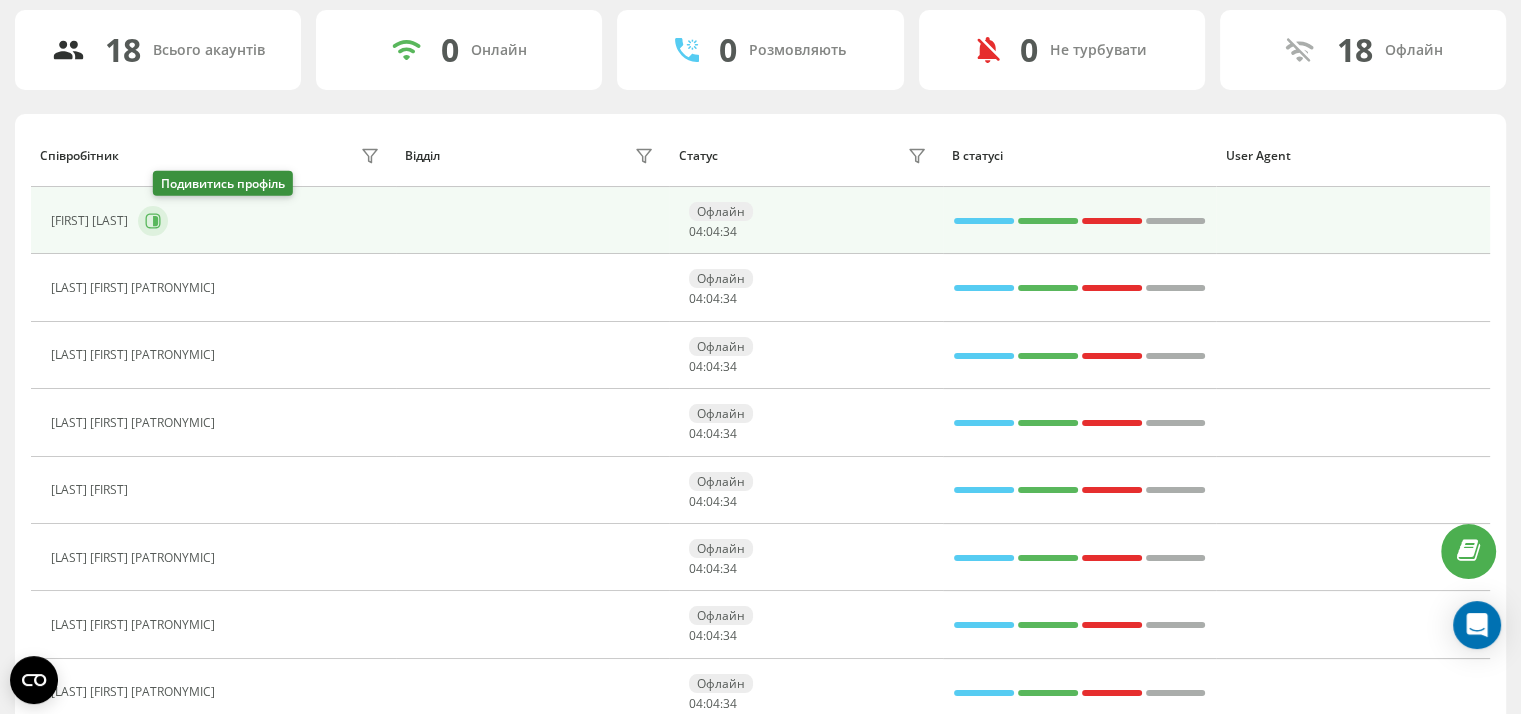 click 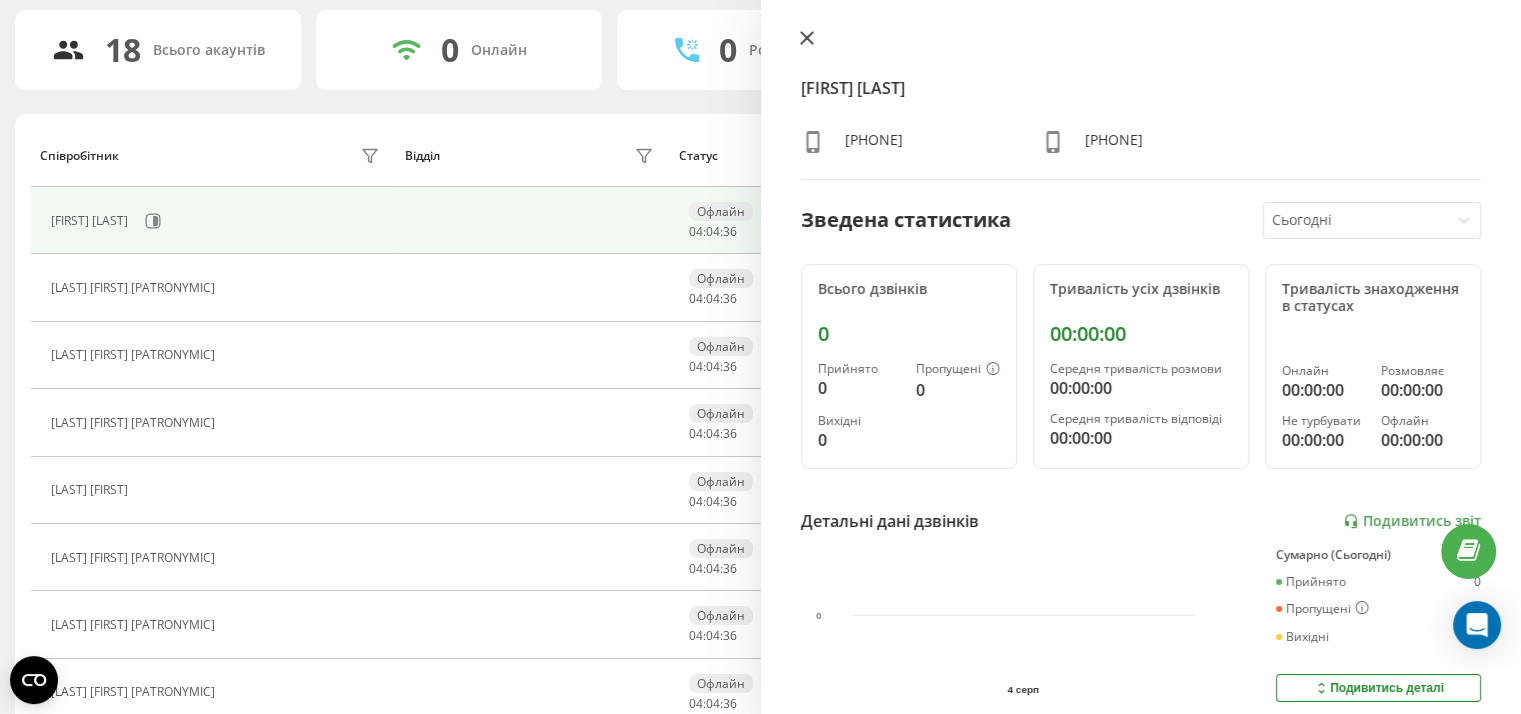 click 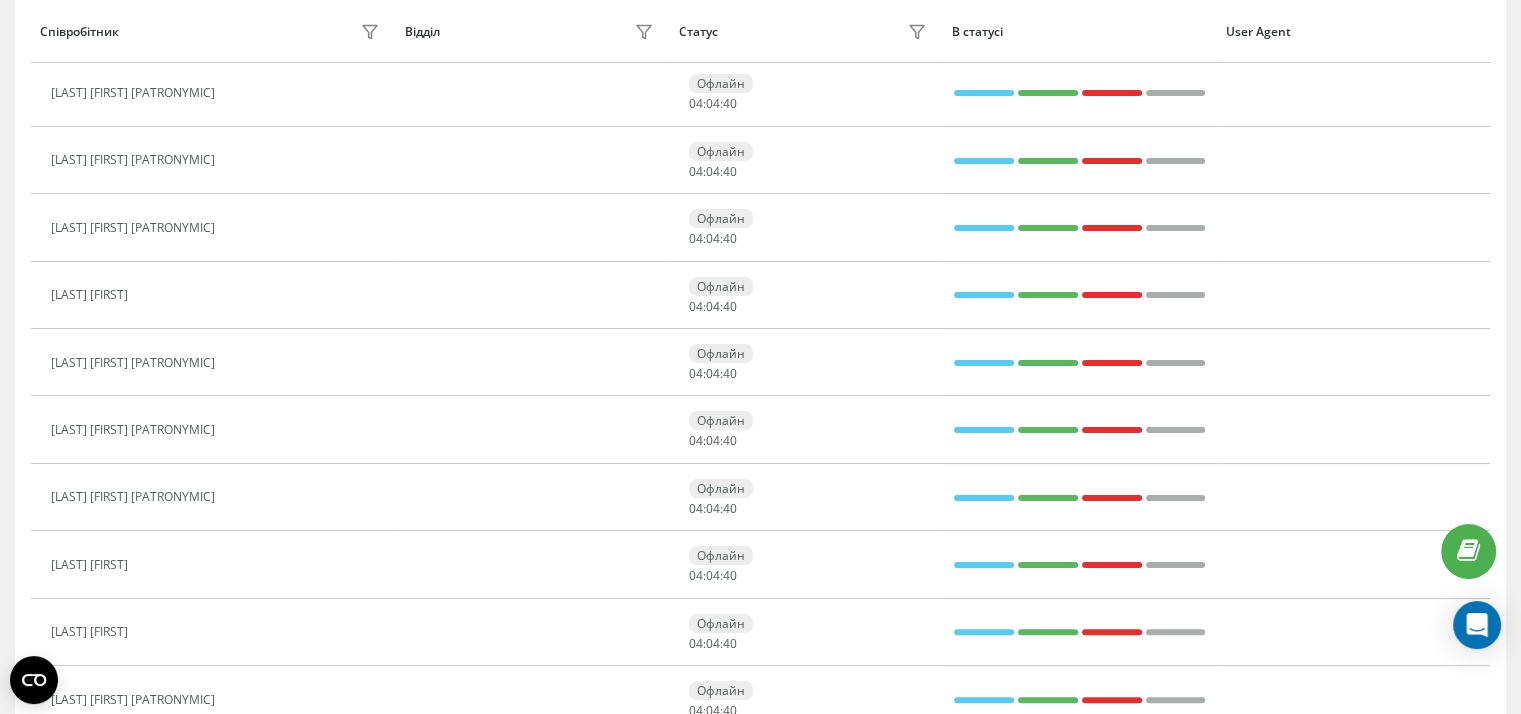 scroll, scrollTop: 328, scrollLeft: 0, axis: vertical 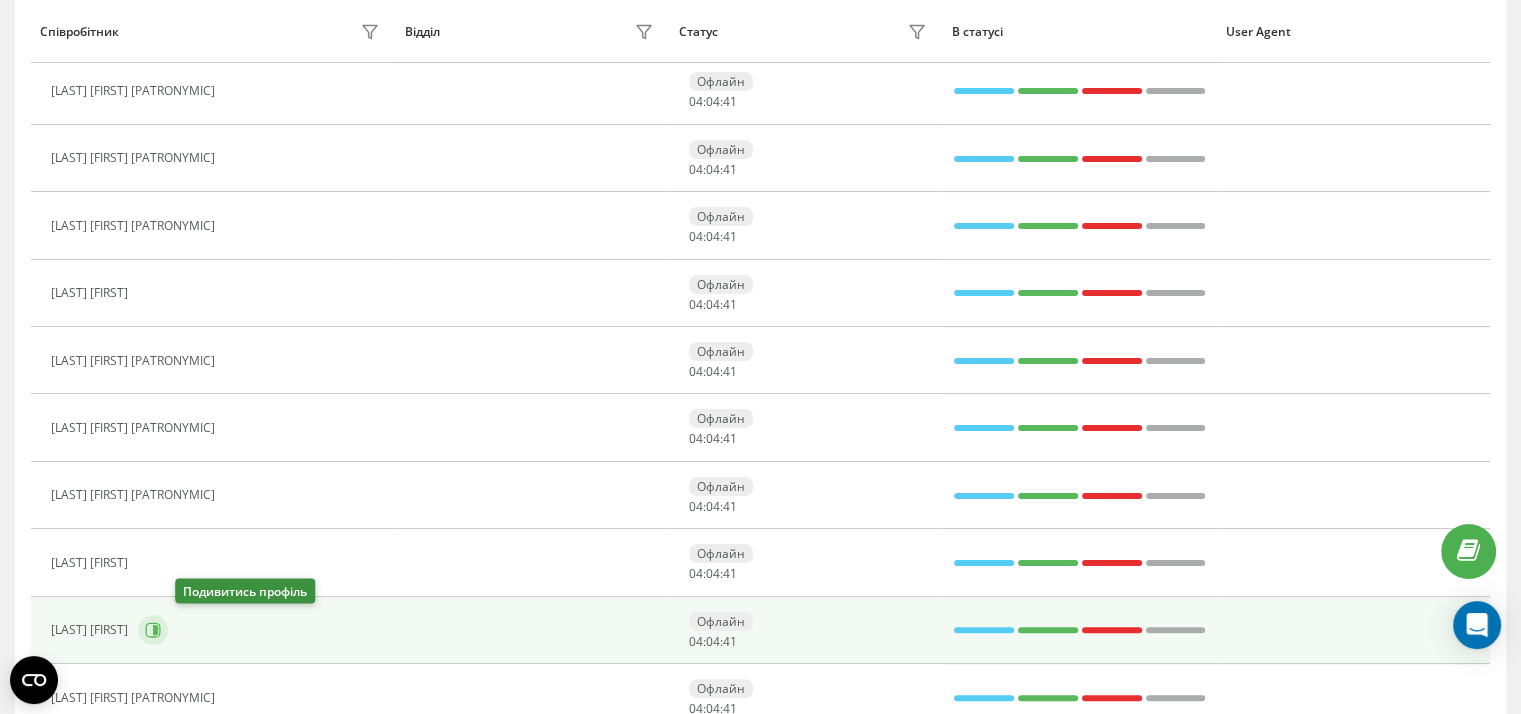 click at bounding box center [153, 630] 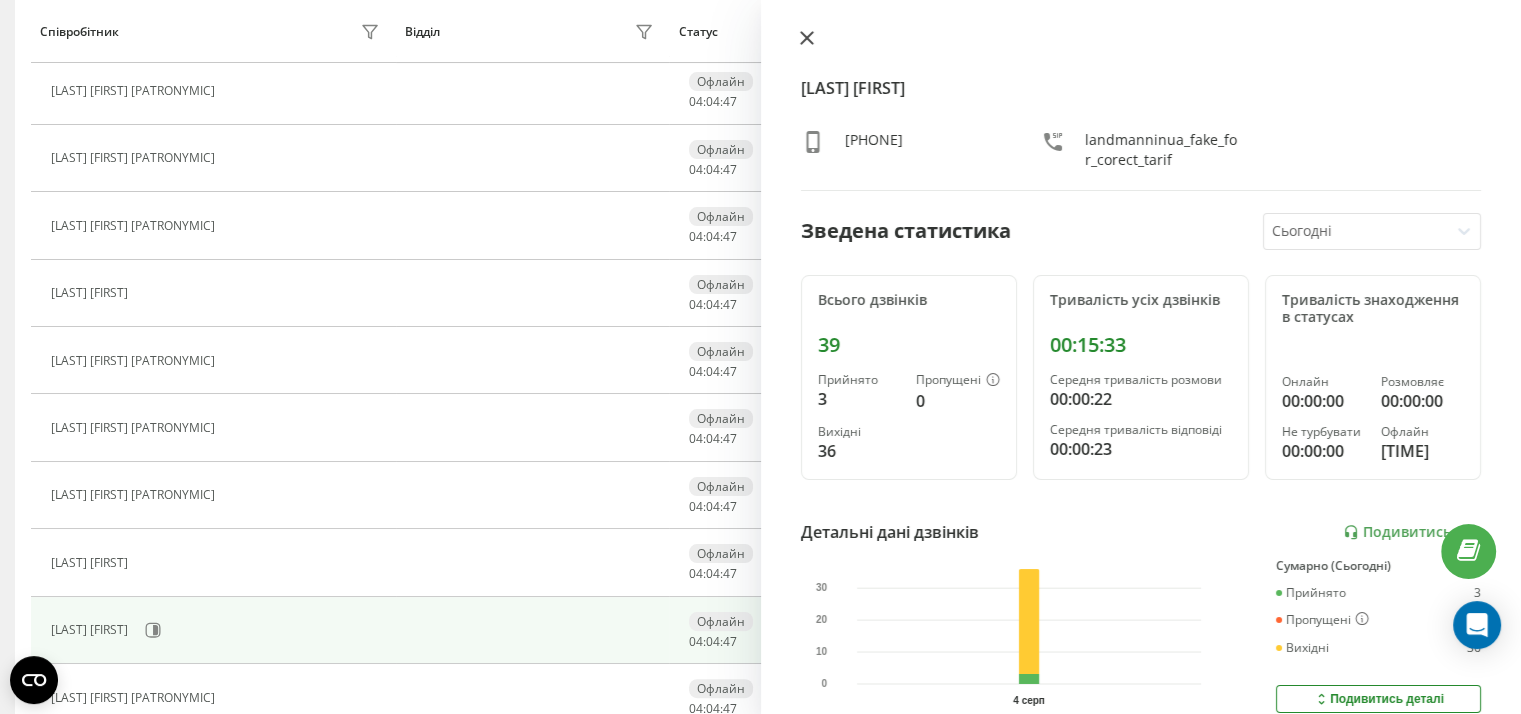 click 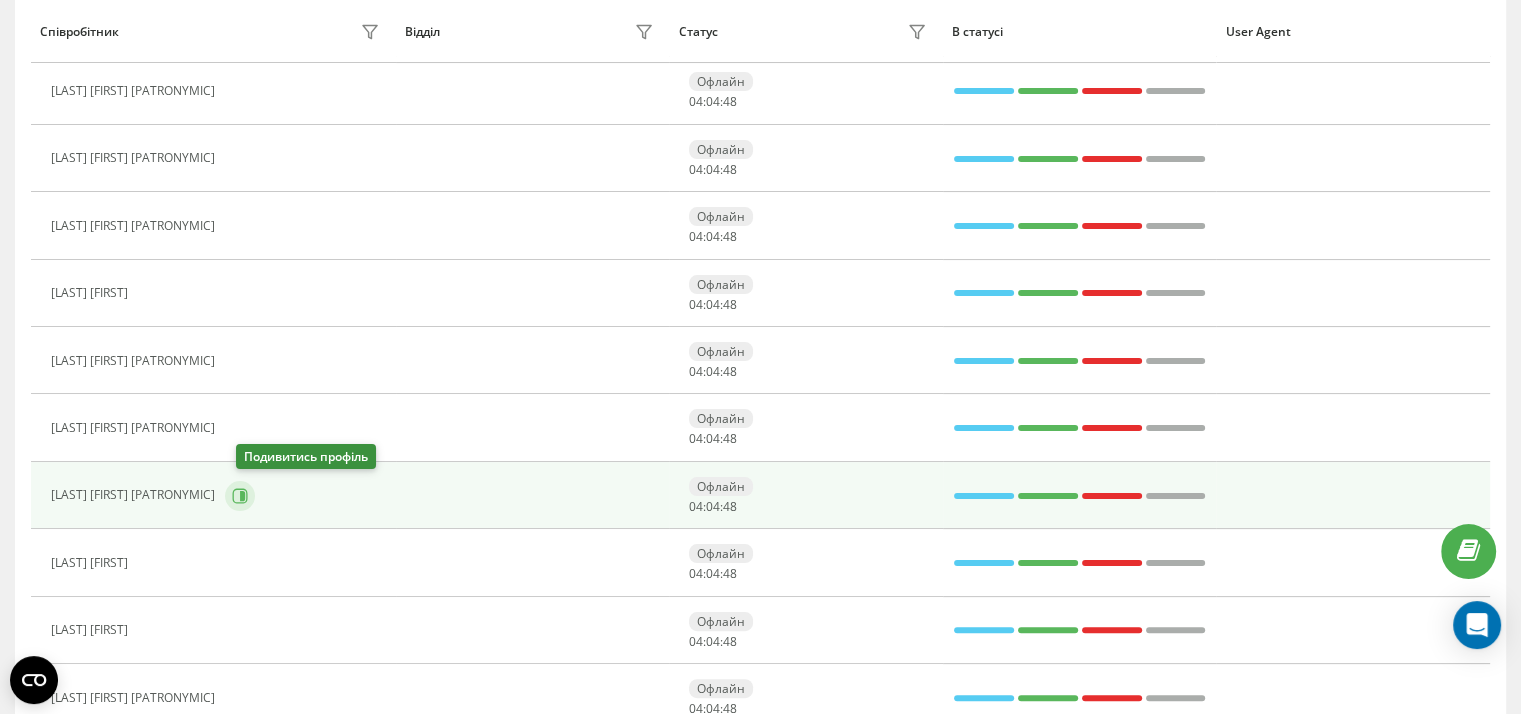 click 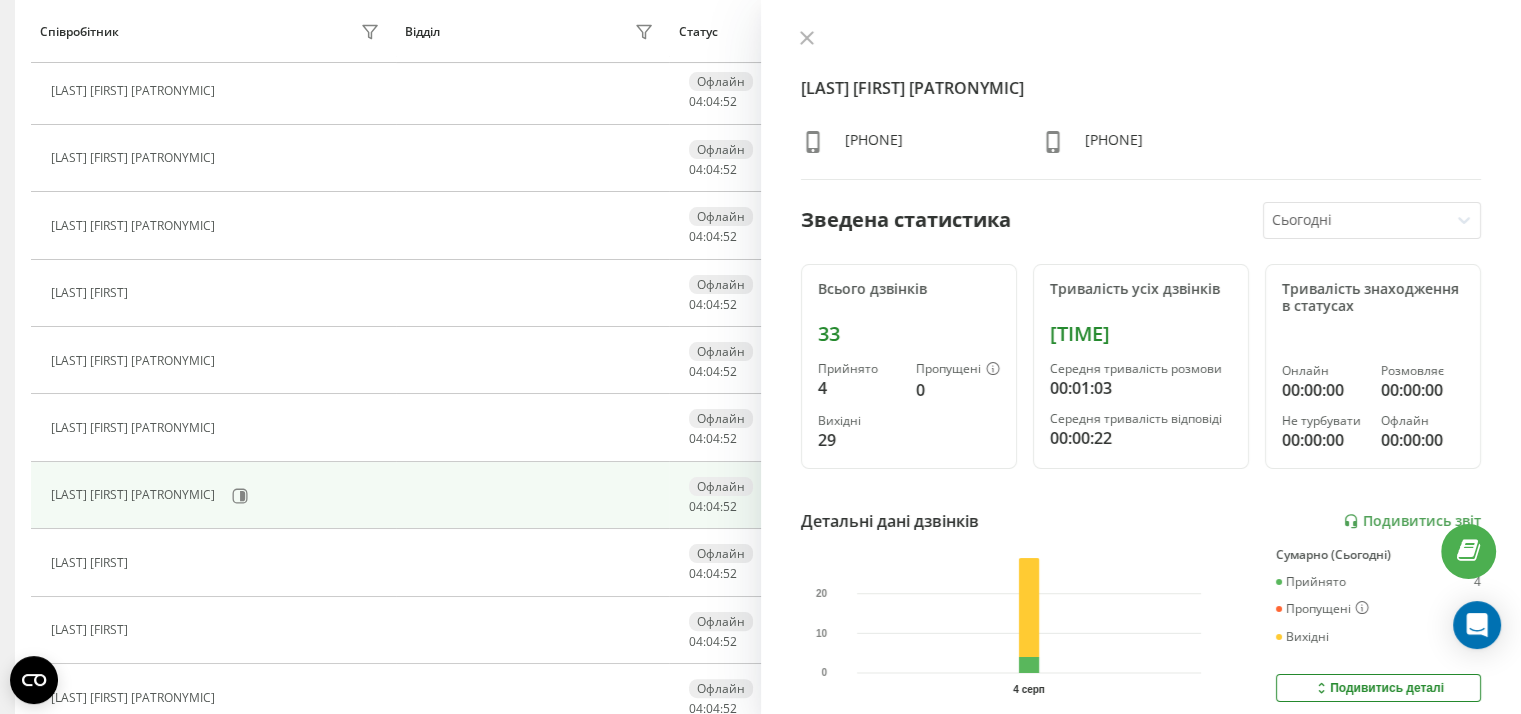 click 